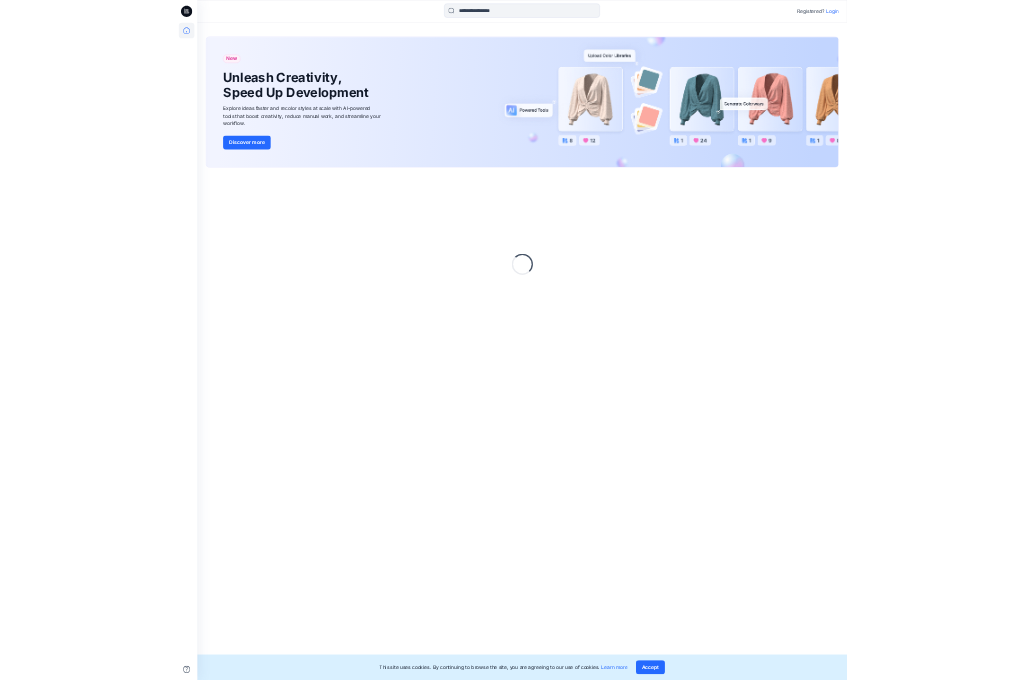 scroll, scrollTop: 0, scrollLeft: 0, axis: both 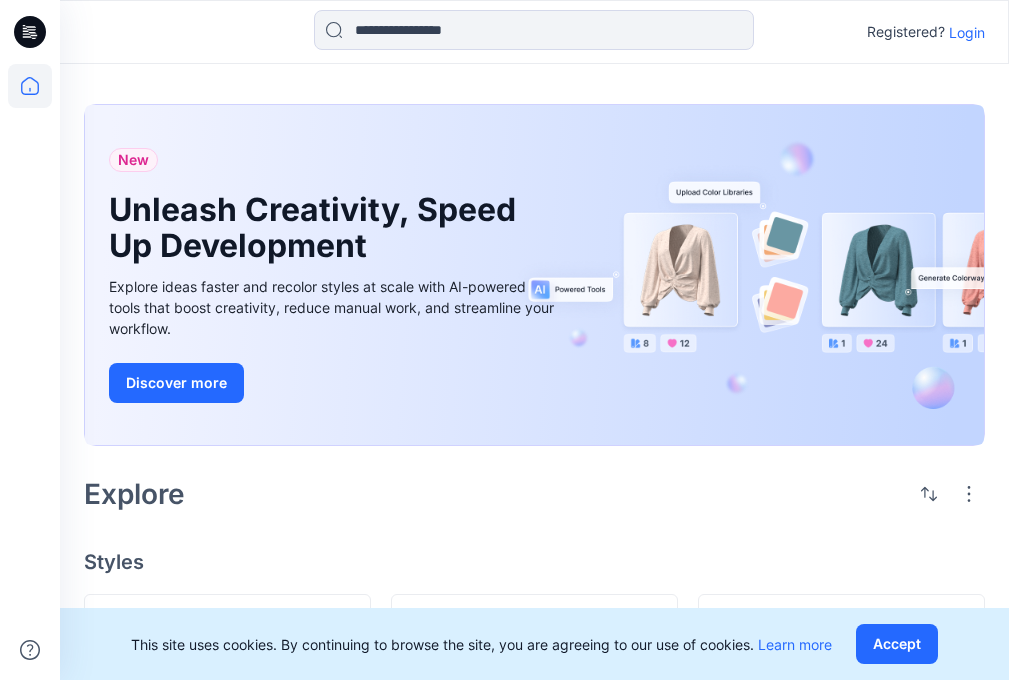 click on "Login" at bounding box center (967, 32) 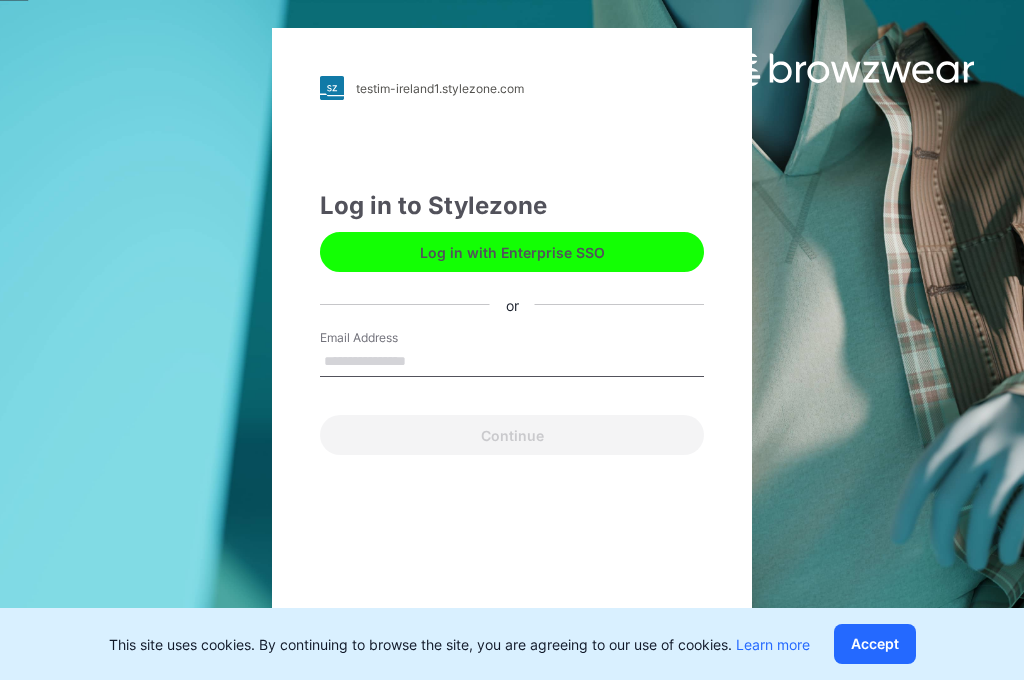 click on "Email Address" at bounding box center (512, 362) 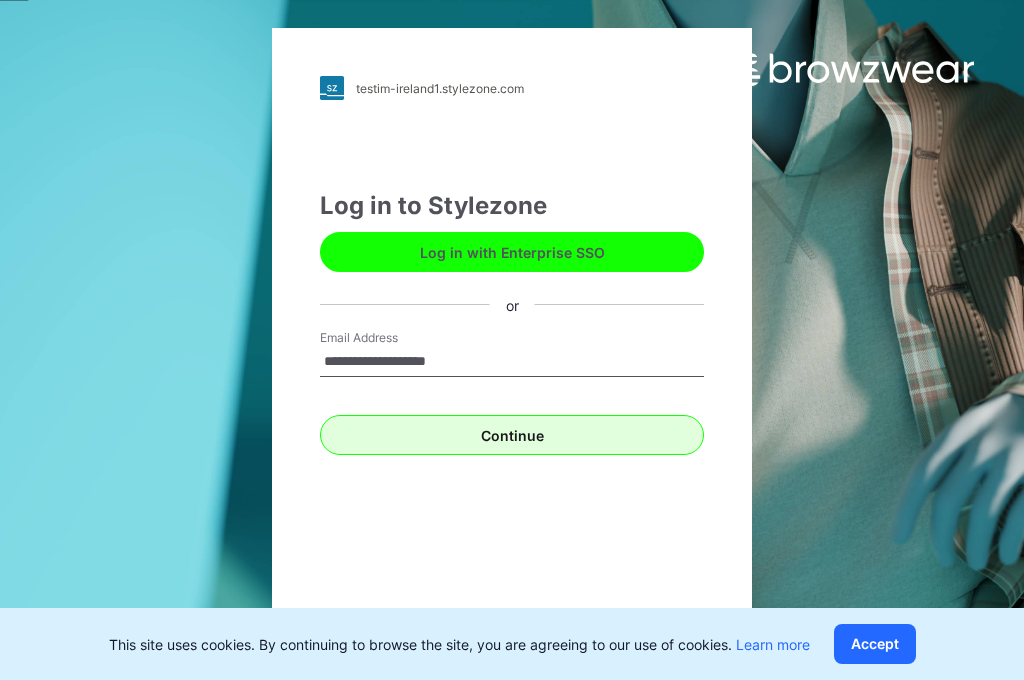 type on "**********" 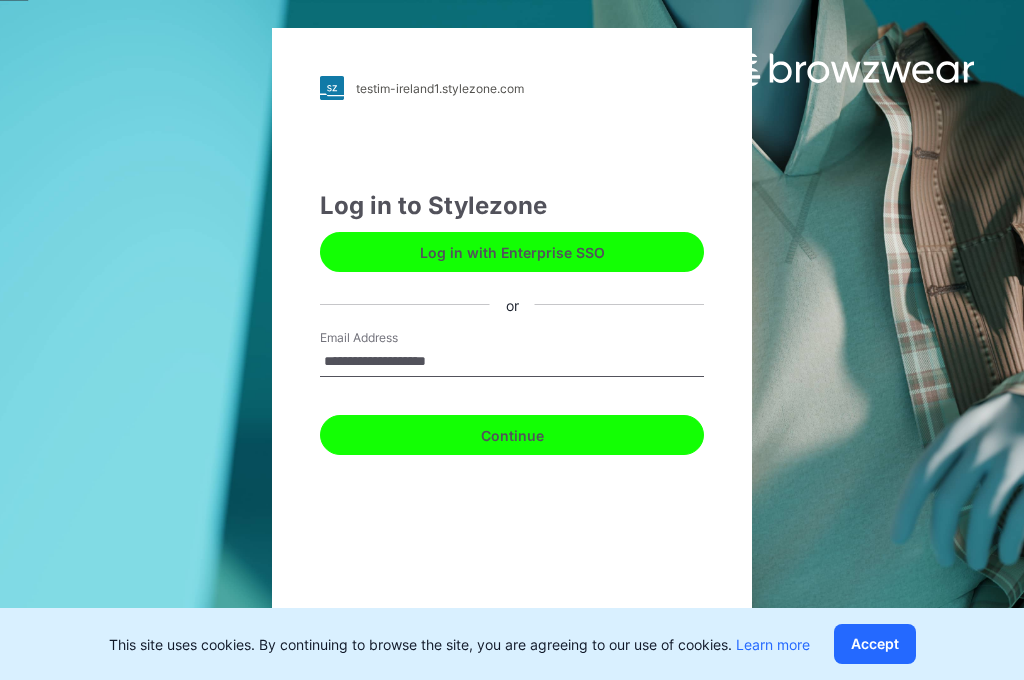 click on "Continue" at bounding box center (512, 435) 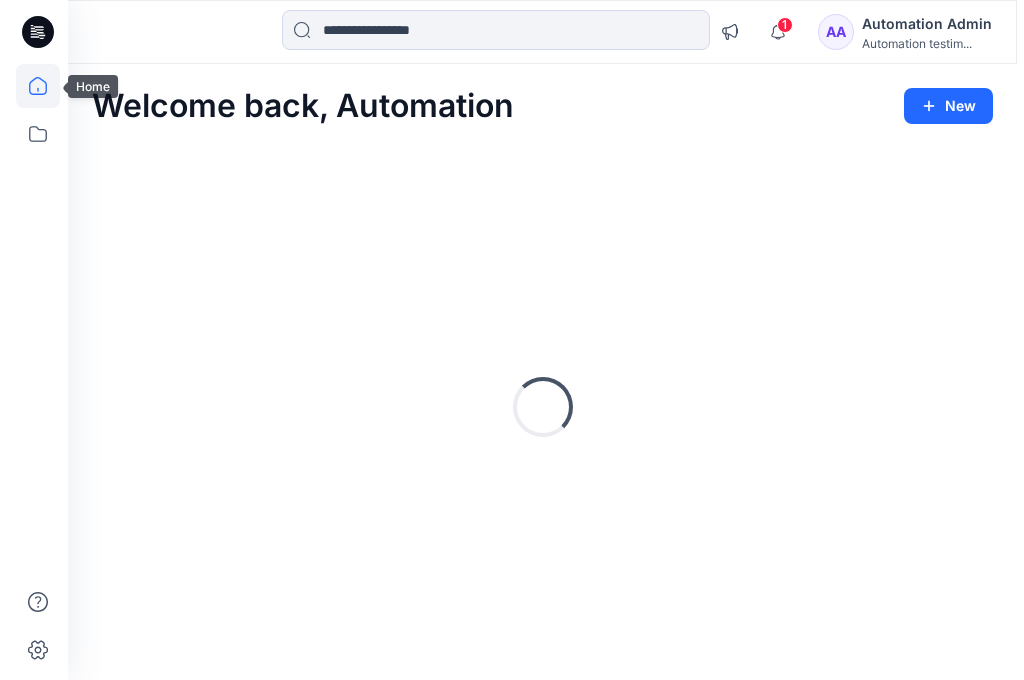scroll, scrollTop: 0, scrollLeft: 0, axis: both 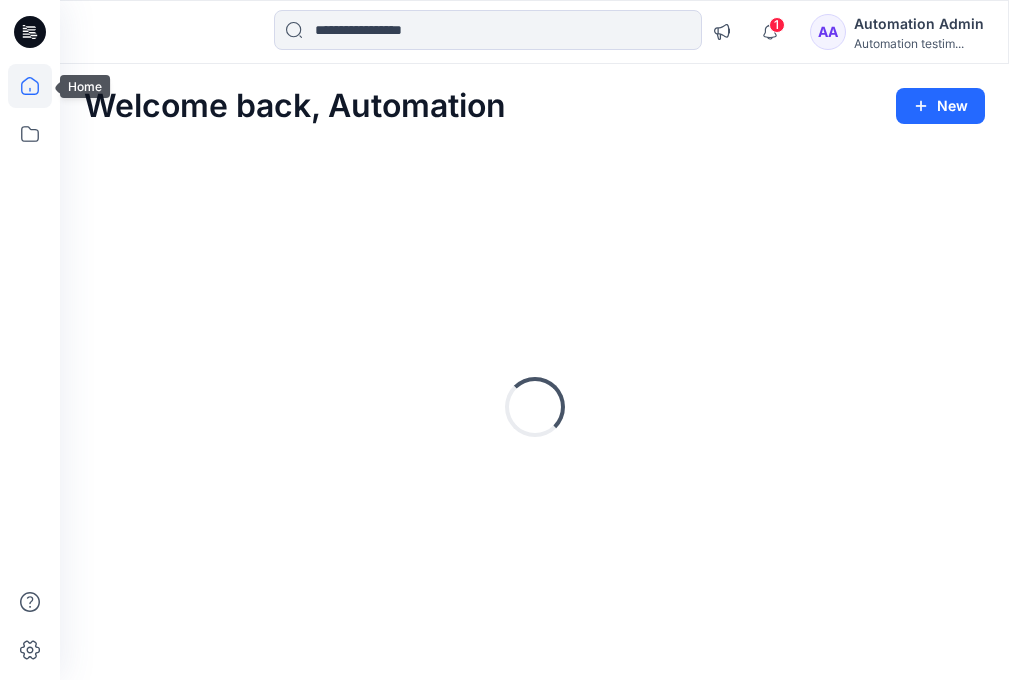 click on "Automation Admin" at bounding box center (919, 24) 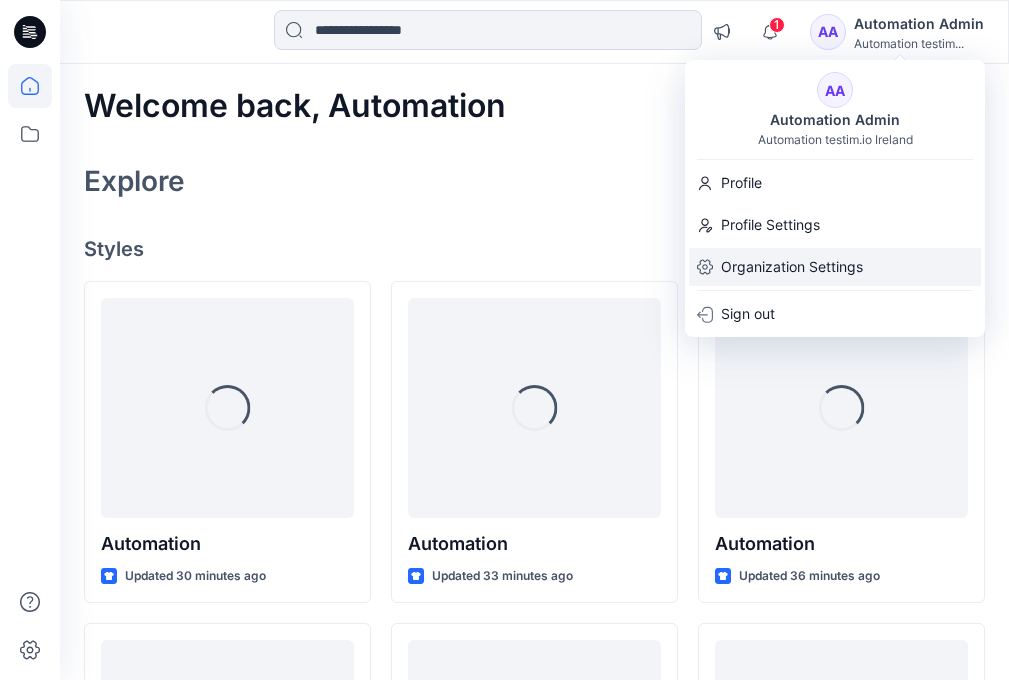 click on "Organization Settings" at bounding box center (792, 267) 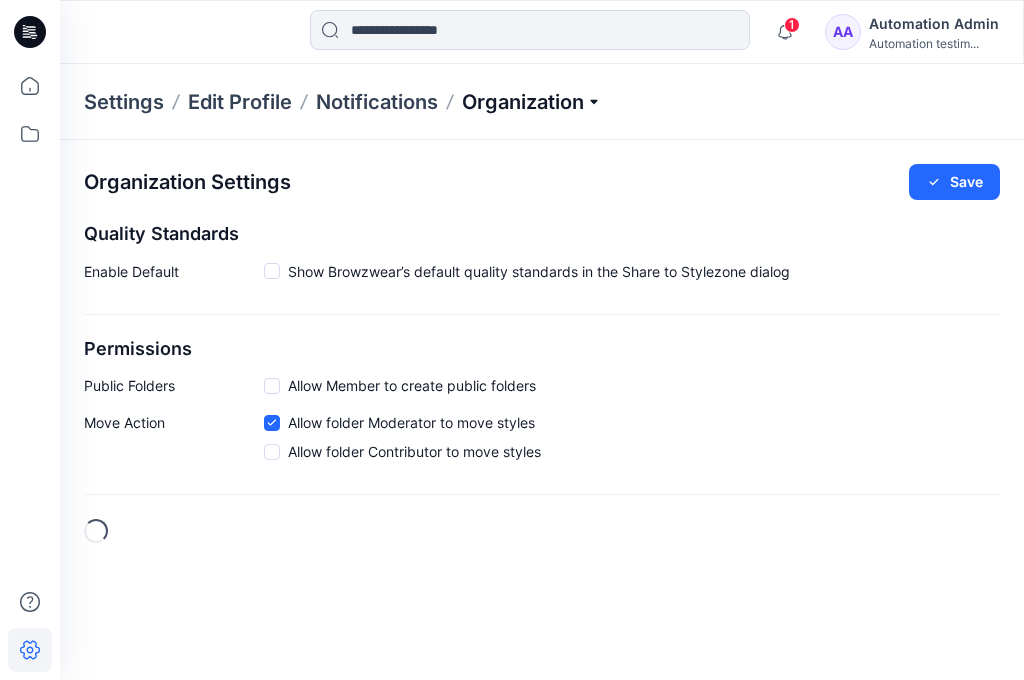 click on "Organization" at bounding box center (532, 102) 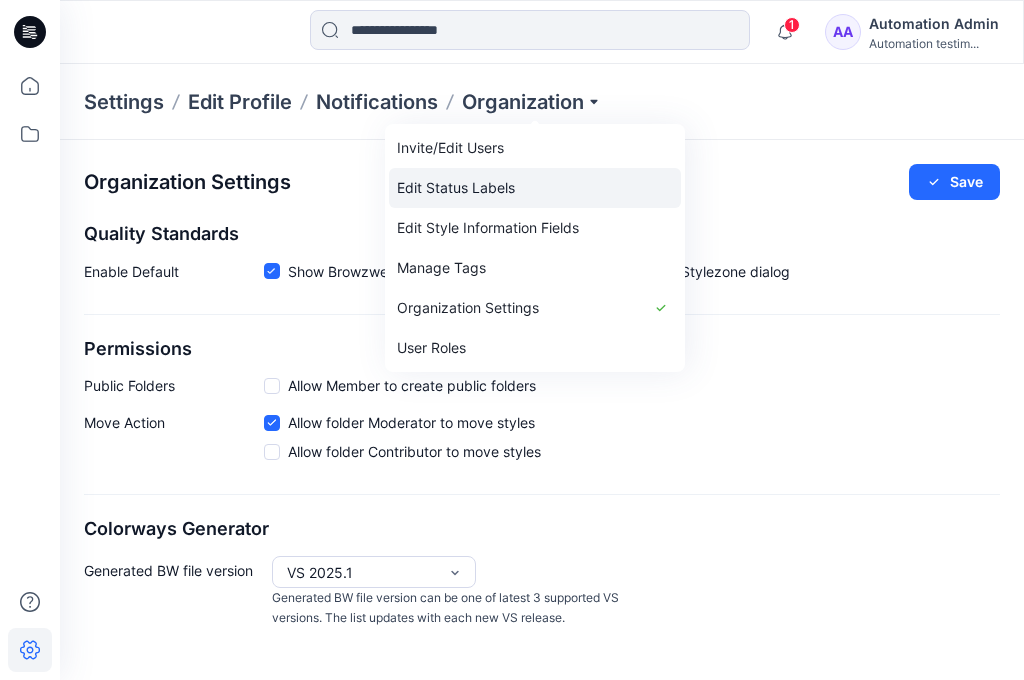 click on "Edit Status Labels" at bounding box center (535, 188) 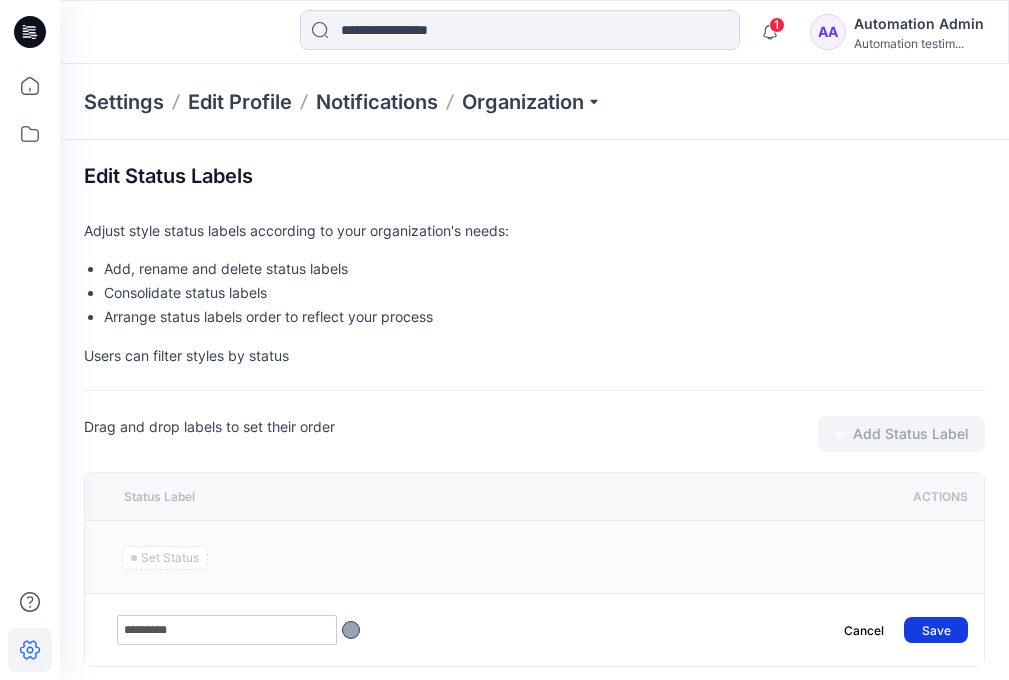 type on "*********" 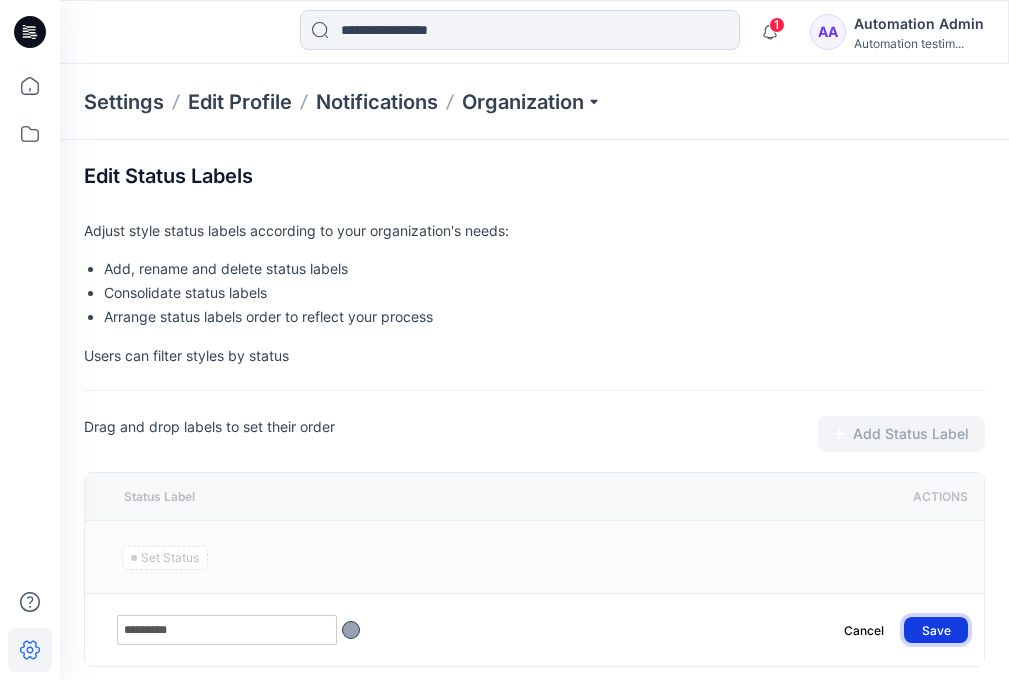 click on "Save" at bounding box center [936, 630] 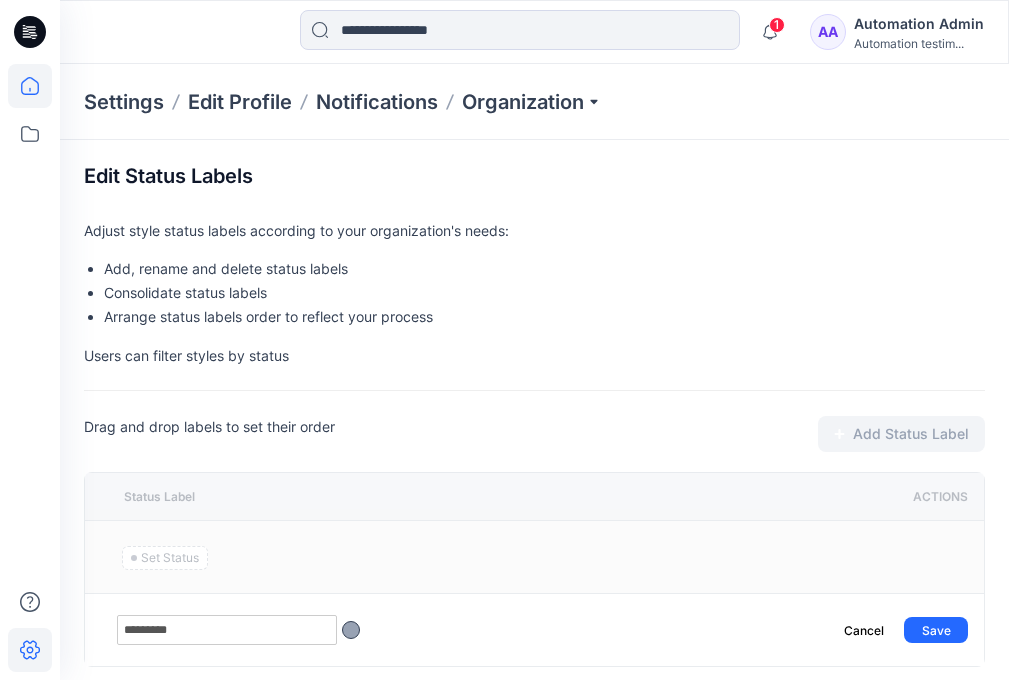 click 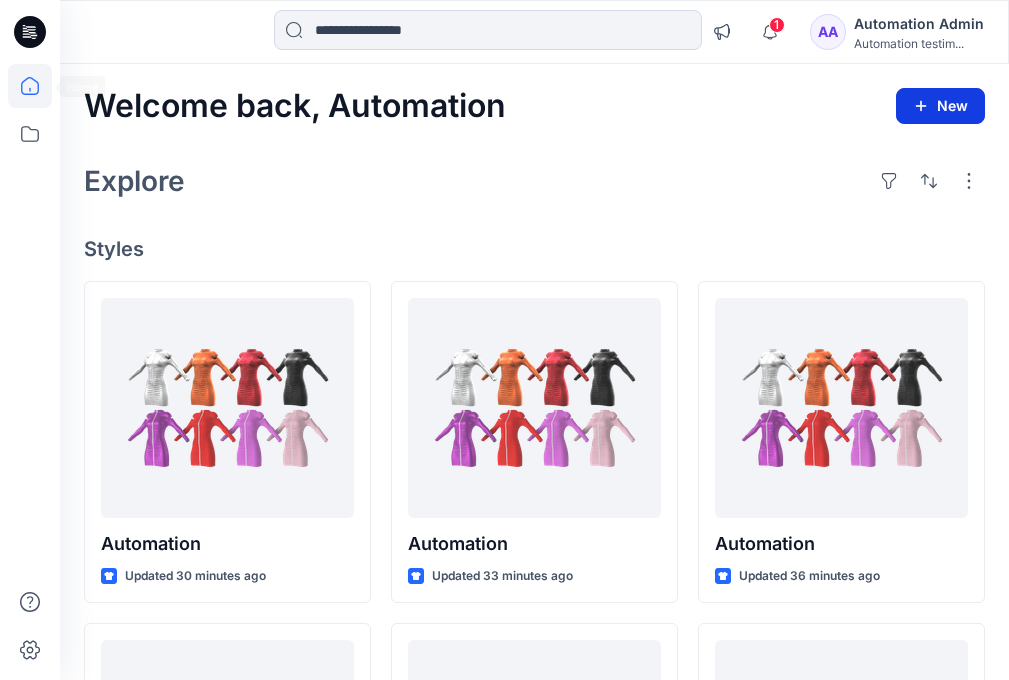 click on "New" at bounding box center [940, 106] 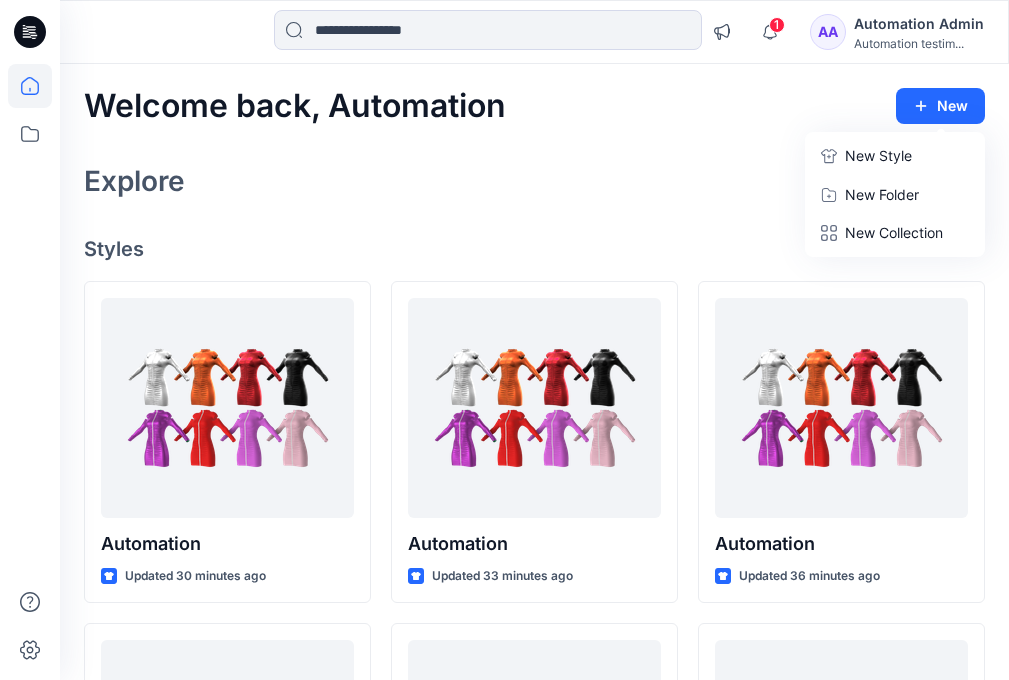 click on "New Style" at bounding box center (878, 156) 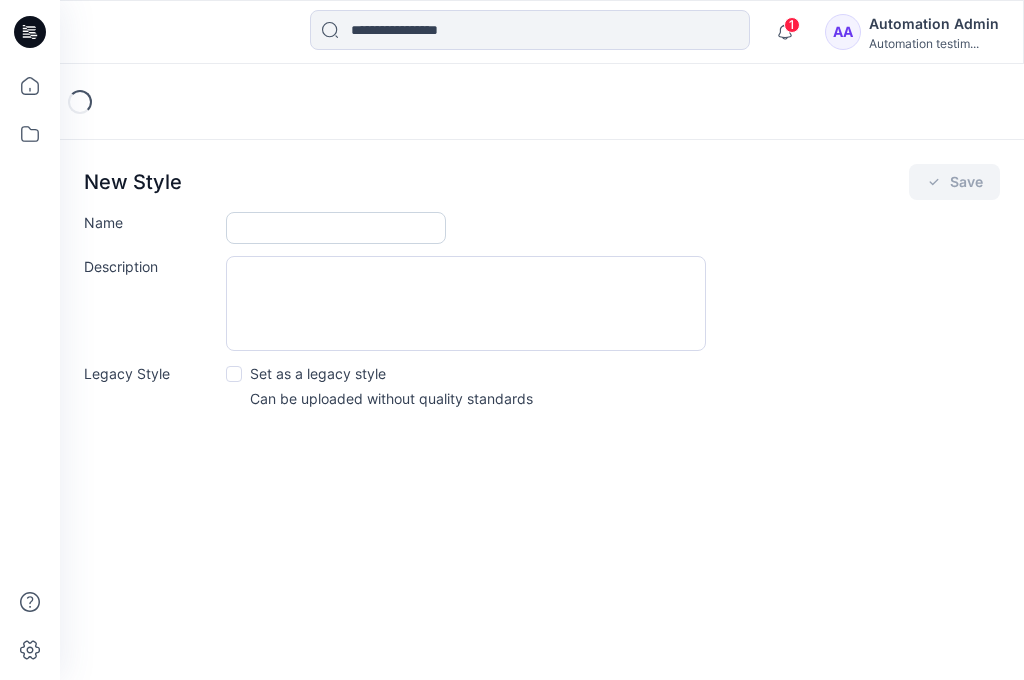 click on "Name" at bounding box center [336, 228] 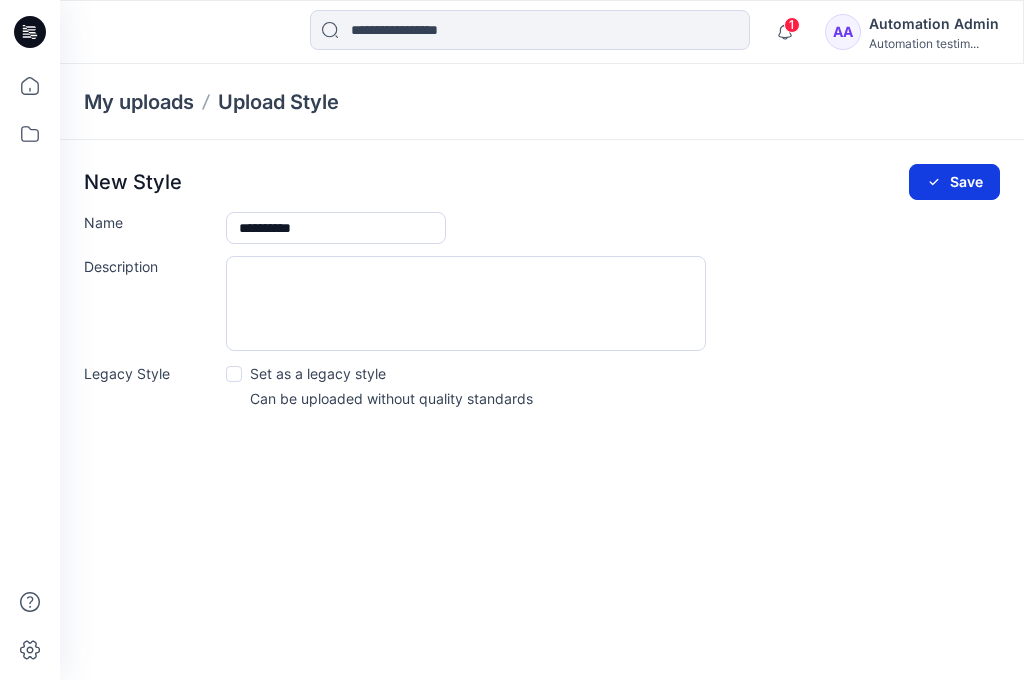 type on "**********" 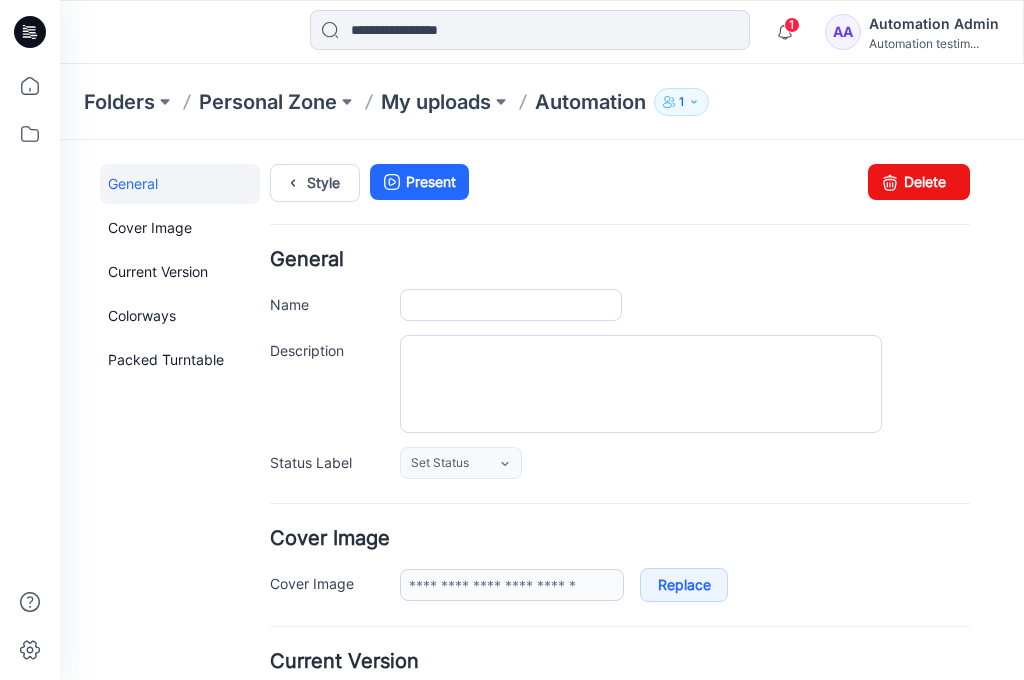 scroll, scrollTop: 446, scrollLeft: 0, axis: vertical 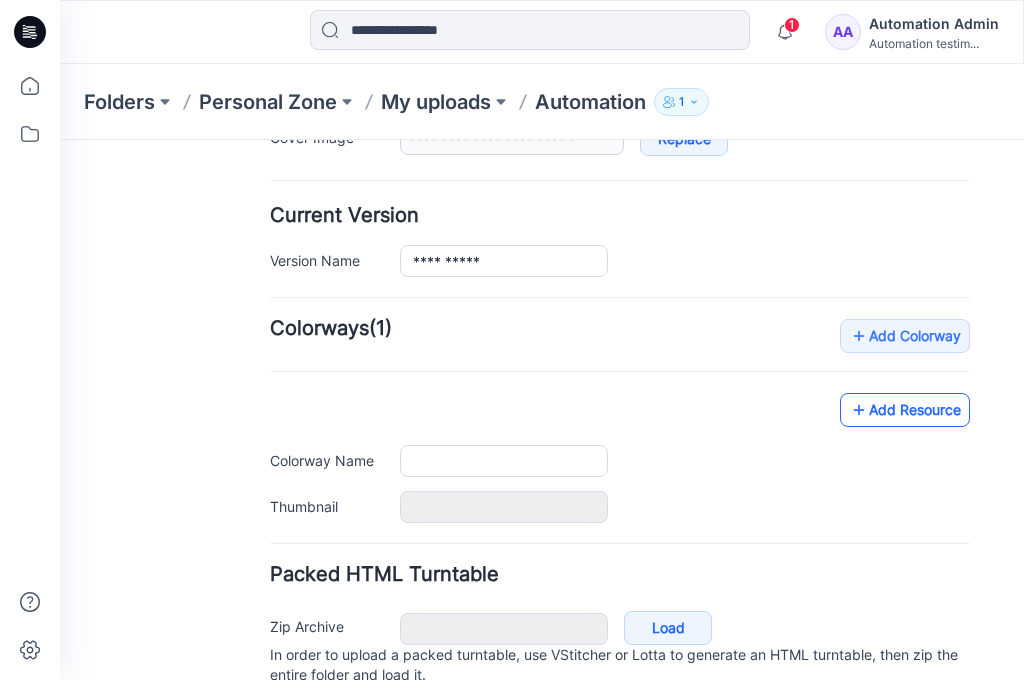 click on "Add Resource" at bounding box center [905, 410] 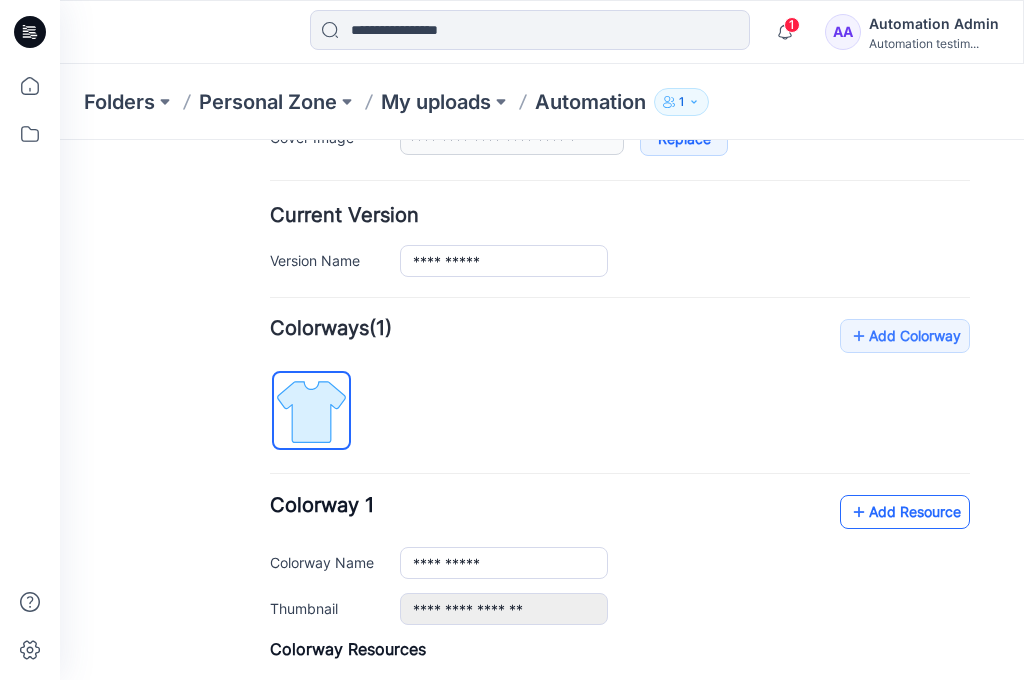 type 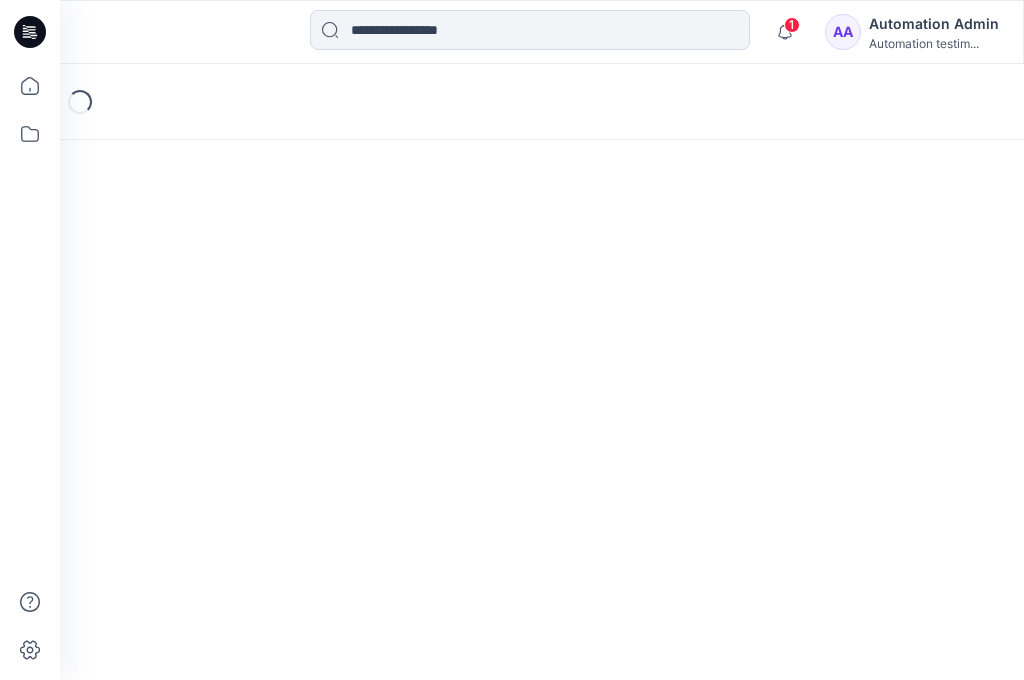 scroll, scrollTop: 0, scrollLeft: 0, axis: both 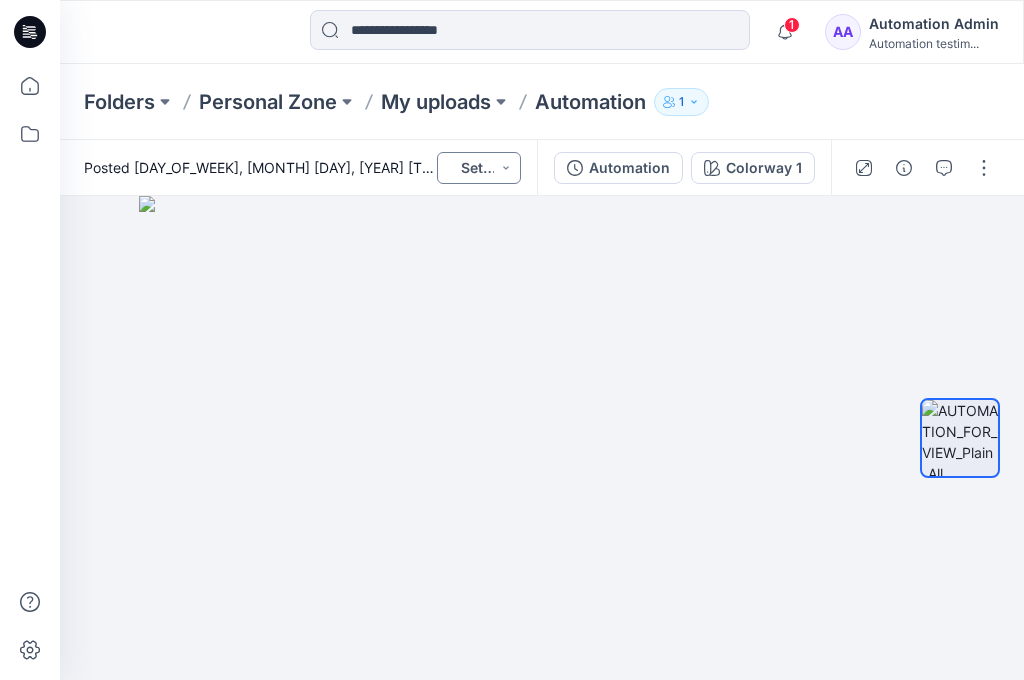 click on "Set Status" at bounding box center (479, 168) 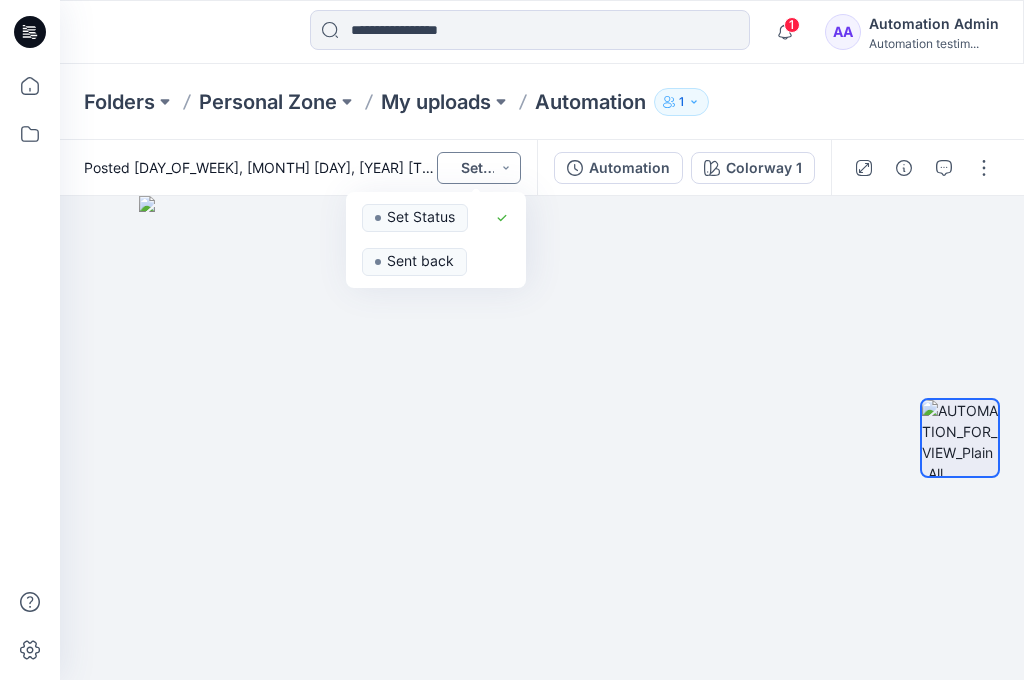 click on "Set Status" at bounding box center (479, 168) 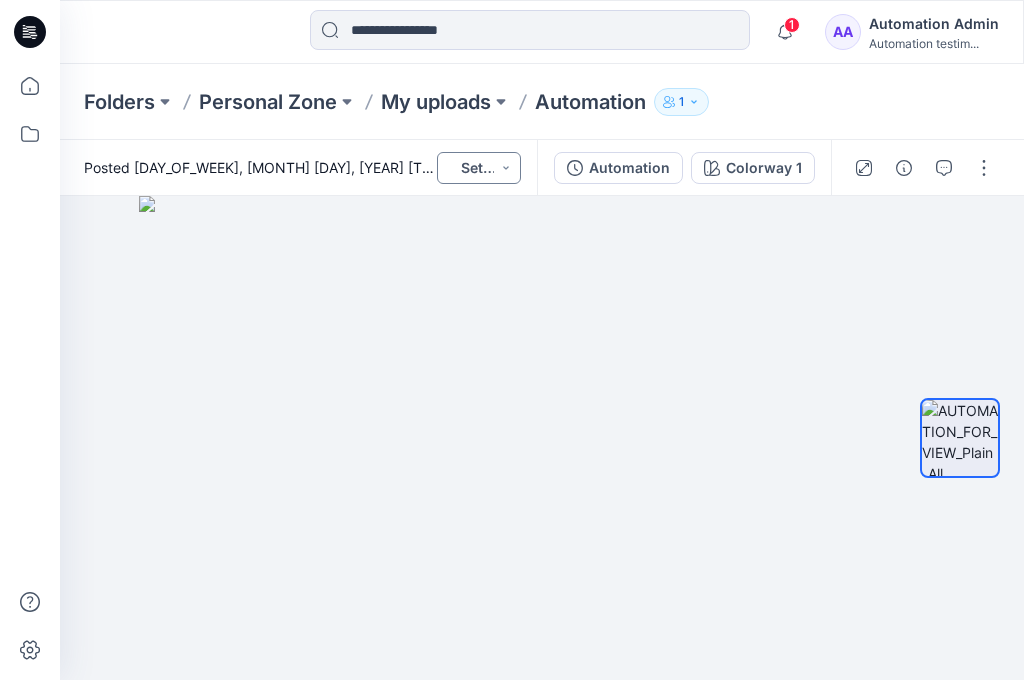 click on "Set Status" at bounding box center [479, 168] 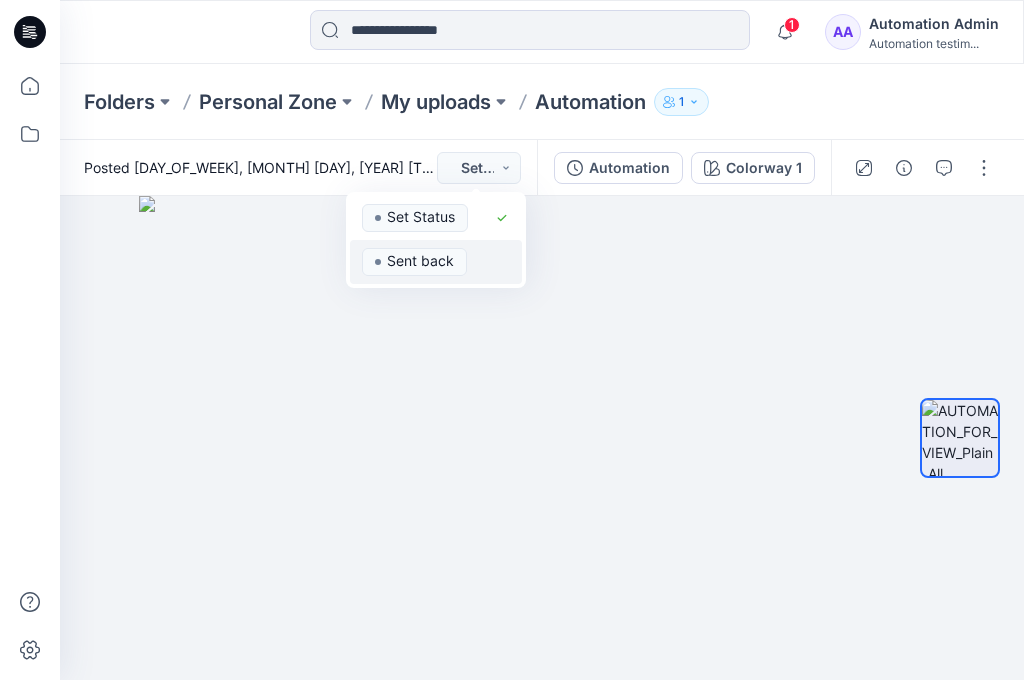 click on "Sent back" at bounding box center (420, 261) 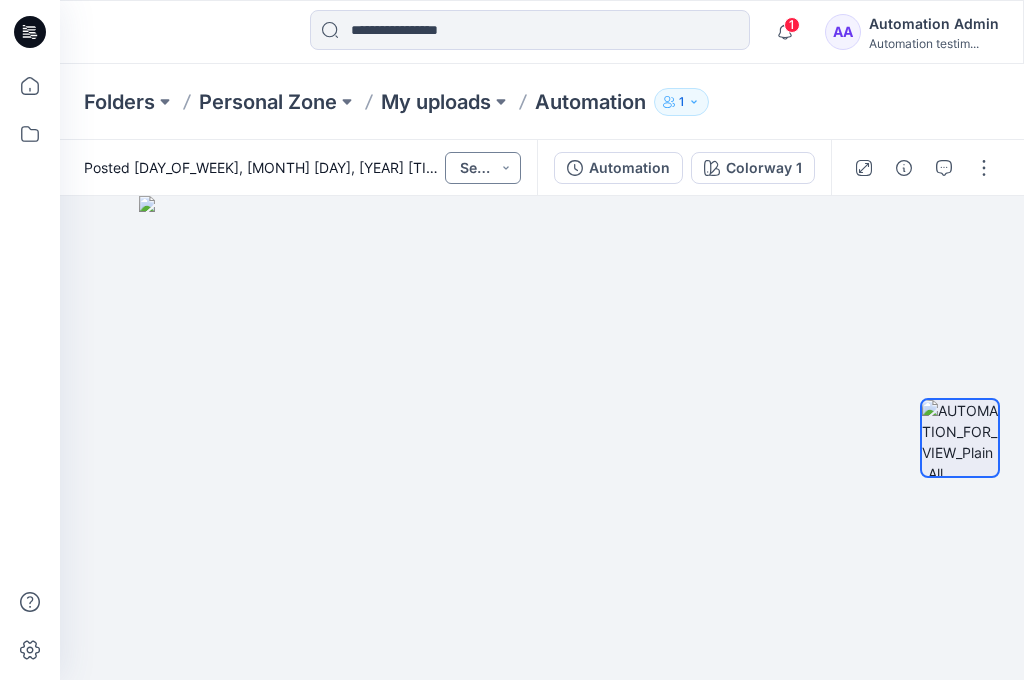 click on "Sent back" at bounding box center (483, 168) 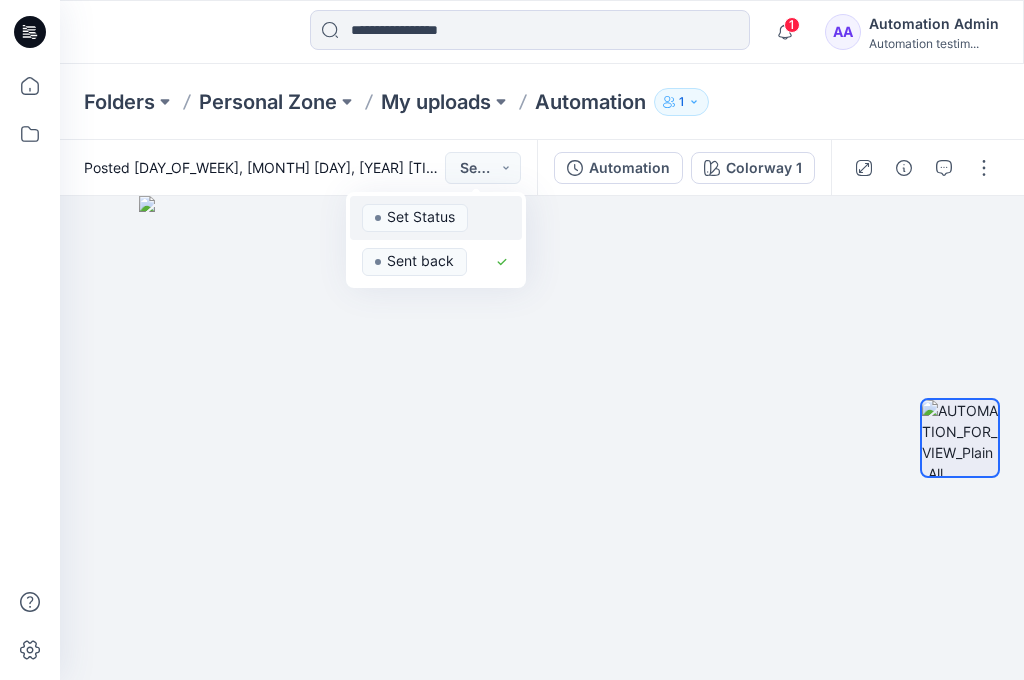 click on "Set Status" at bounding box center (415, 218) 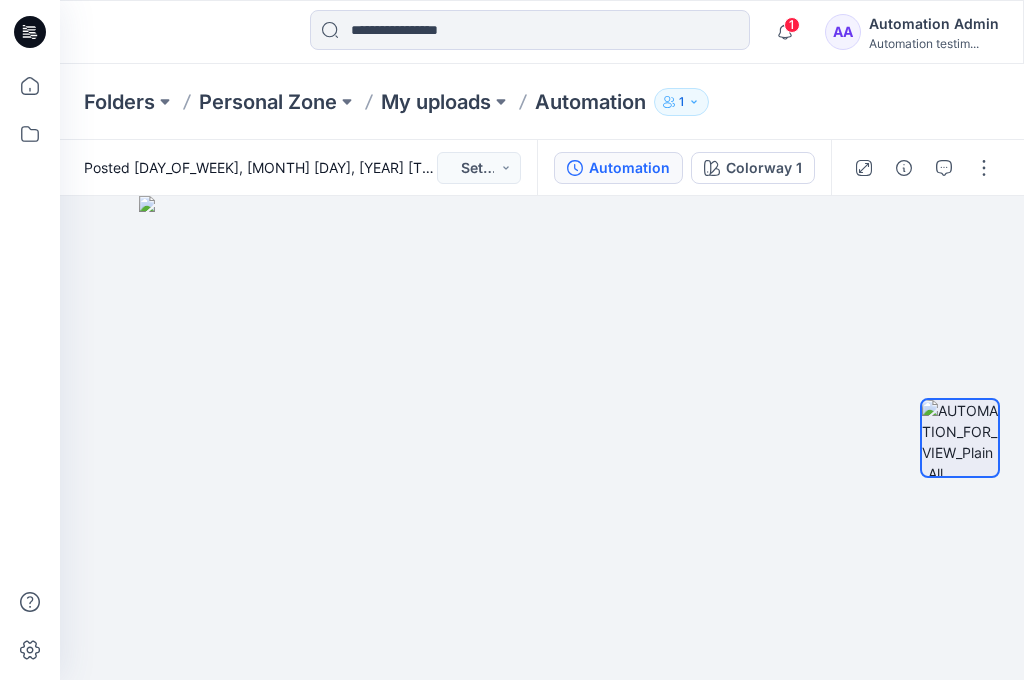 click on "Automation" at bounding box center [629, 168] 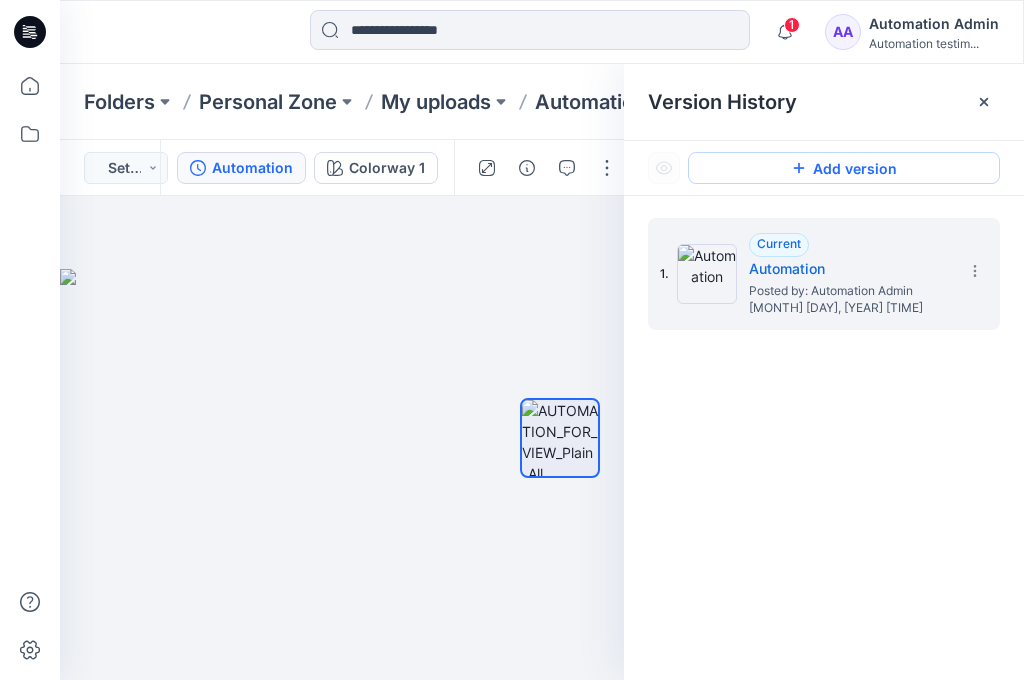 click on "Add version" at bounding box center (844, 168) 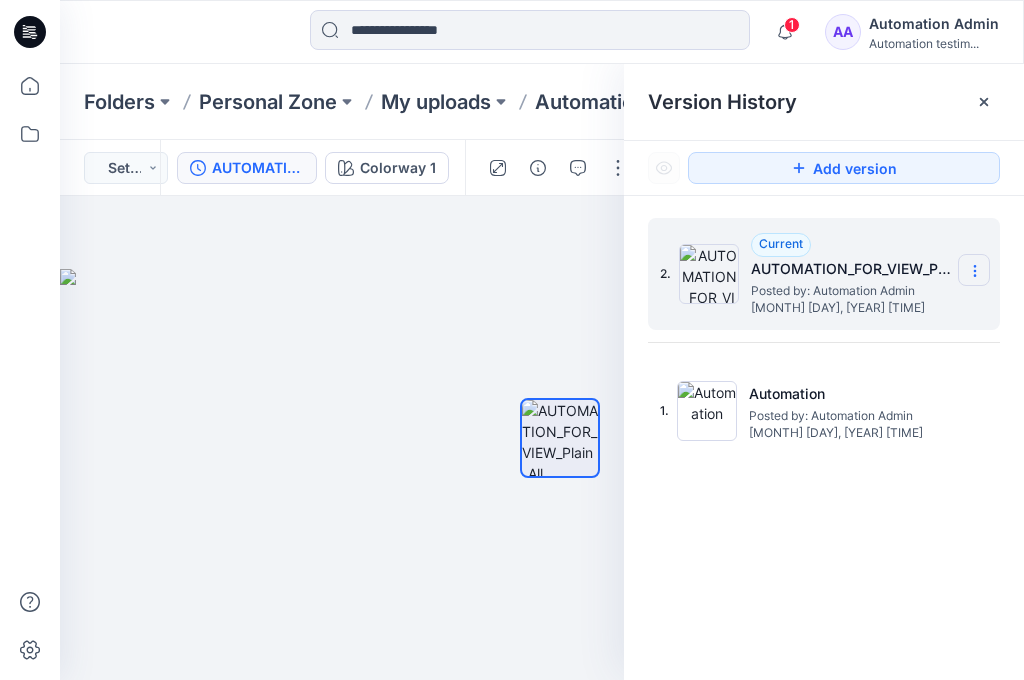 click 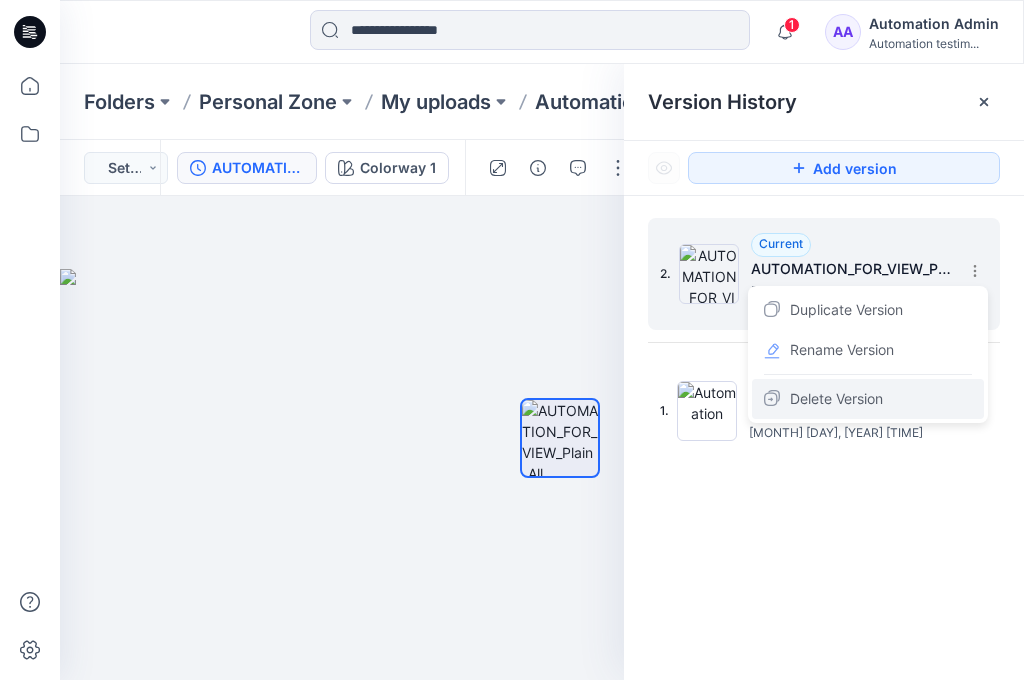 click on "Delete Version" at bounding box center (836, 399) 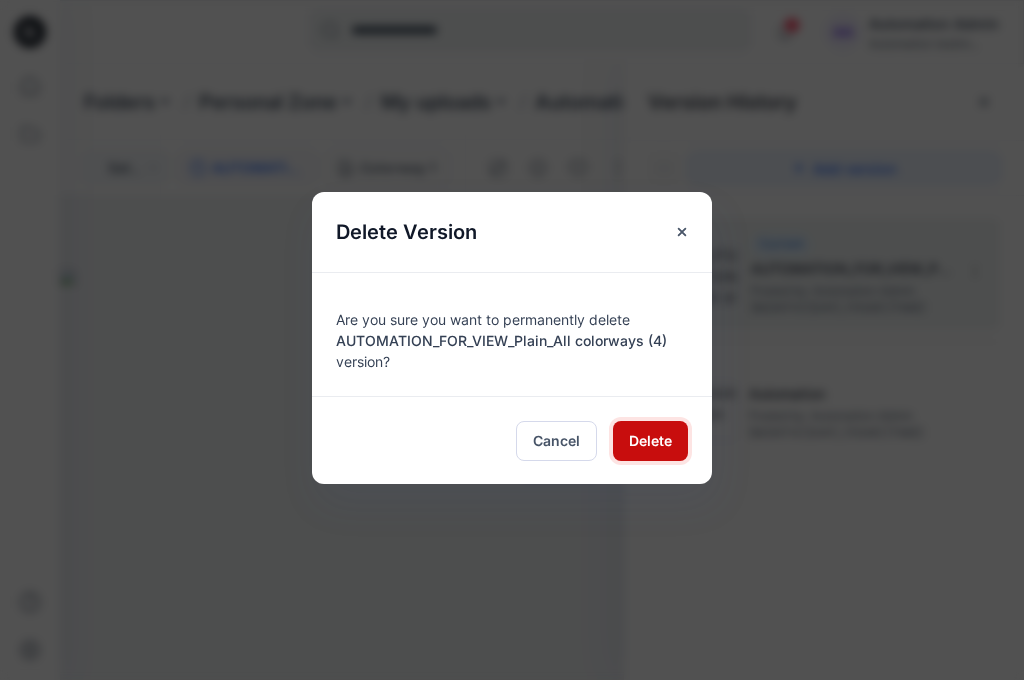 click on "Delete" at bounding box center [650, 440] 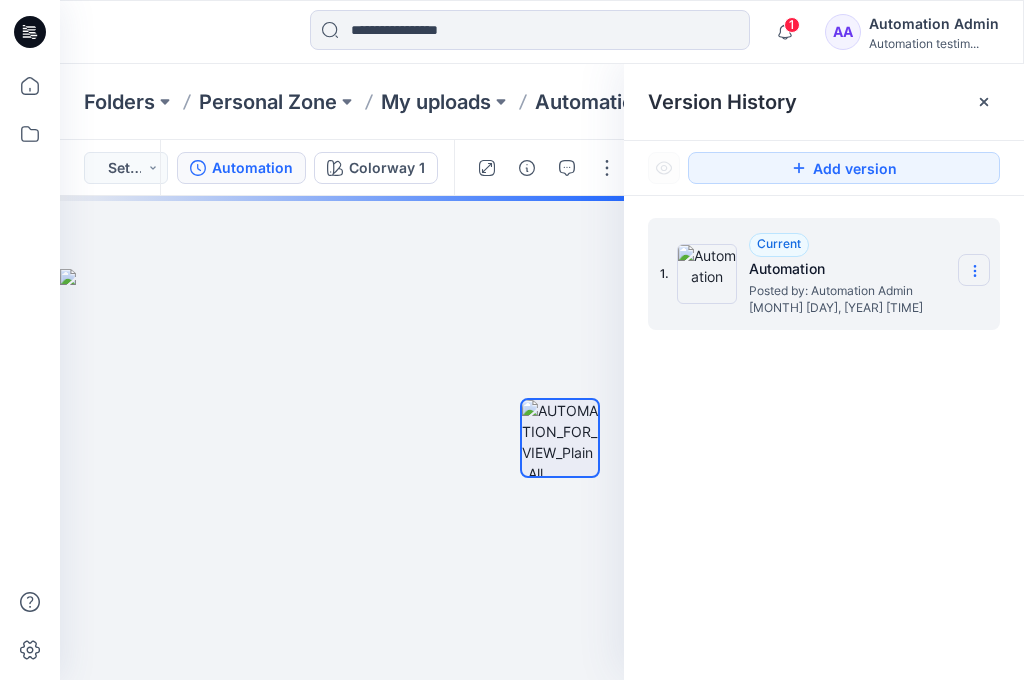 click 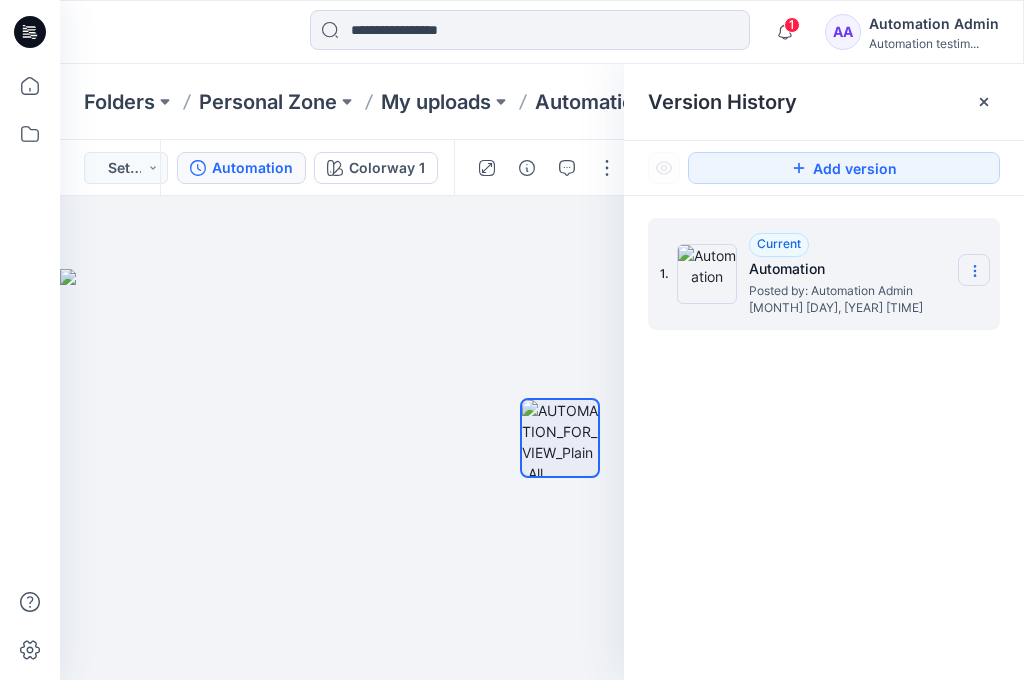 click 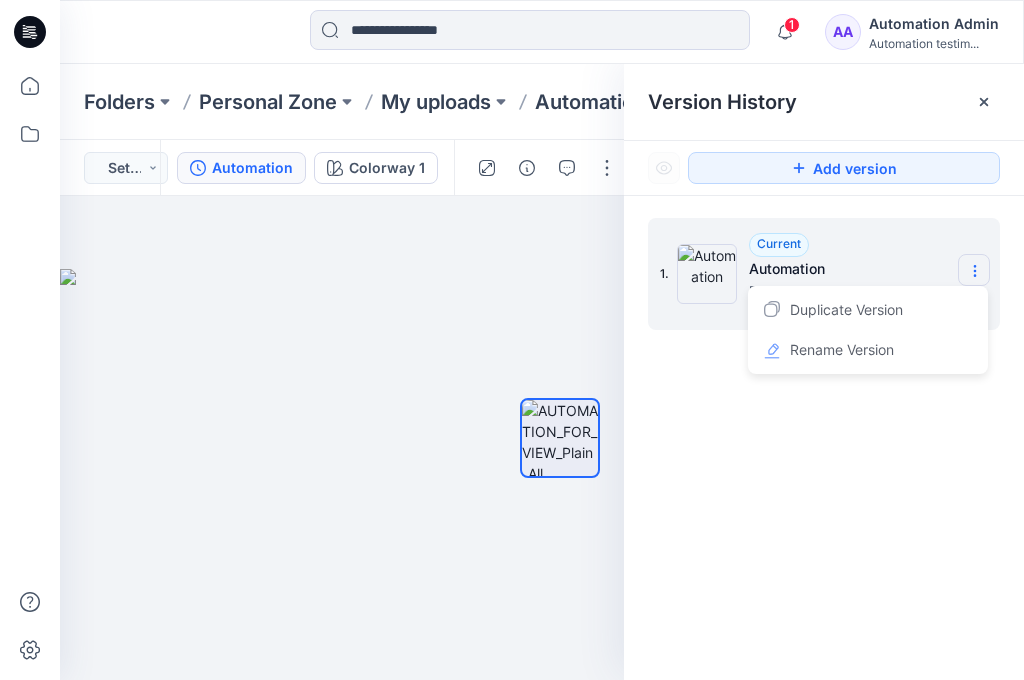 click 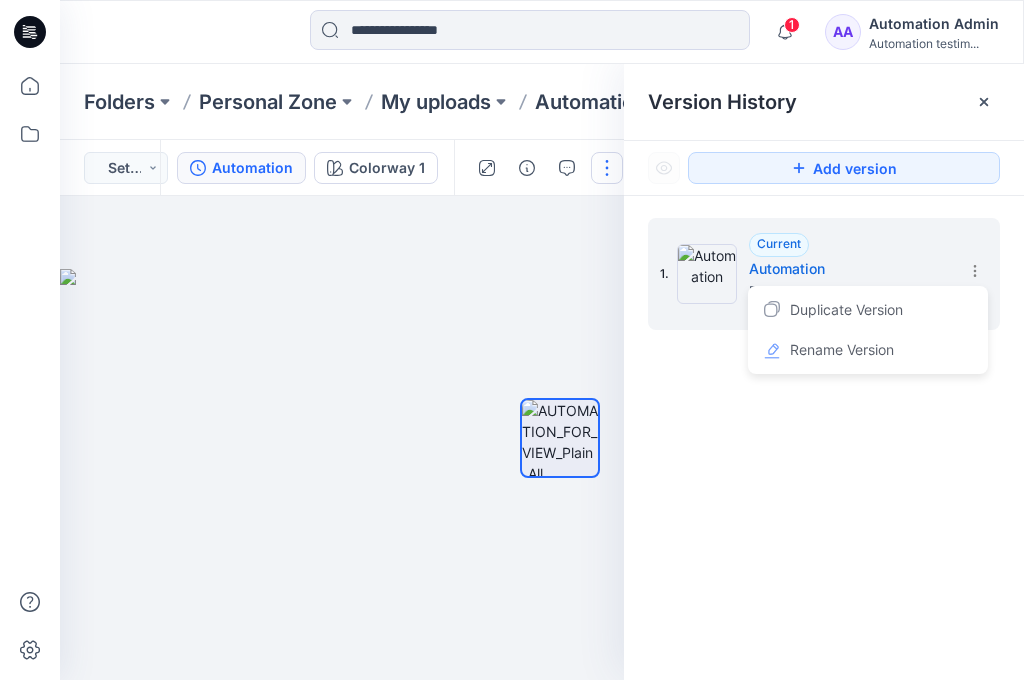 click at bounding box center (607, 168) 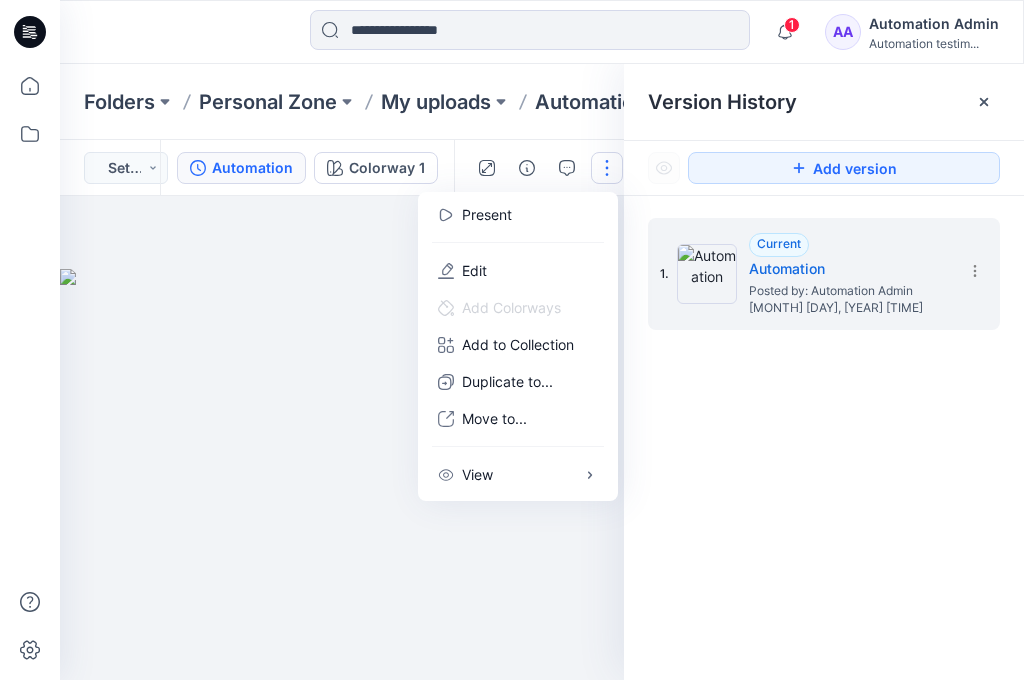click at bounding box center (607, 168) 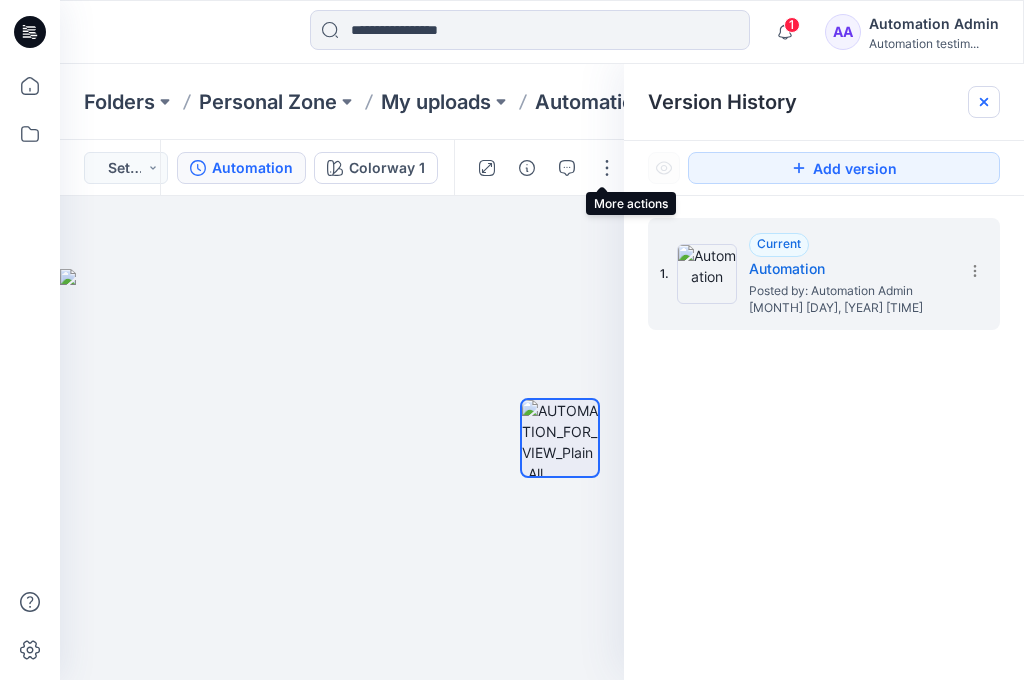 click 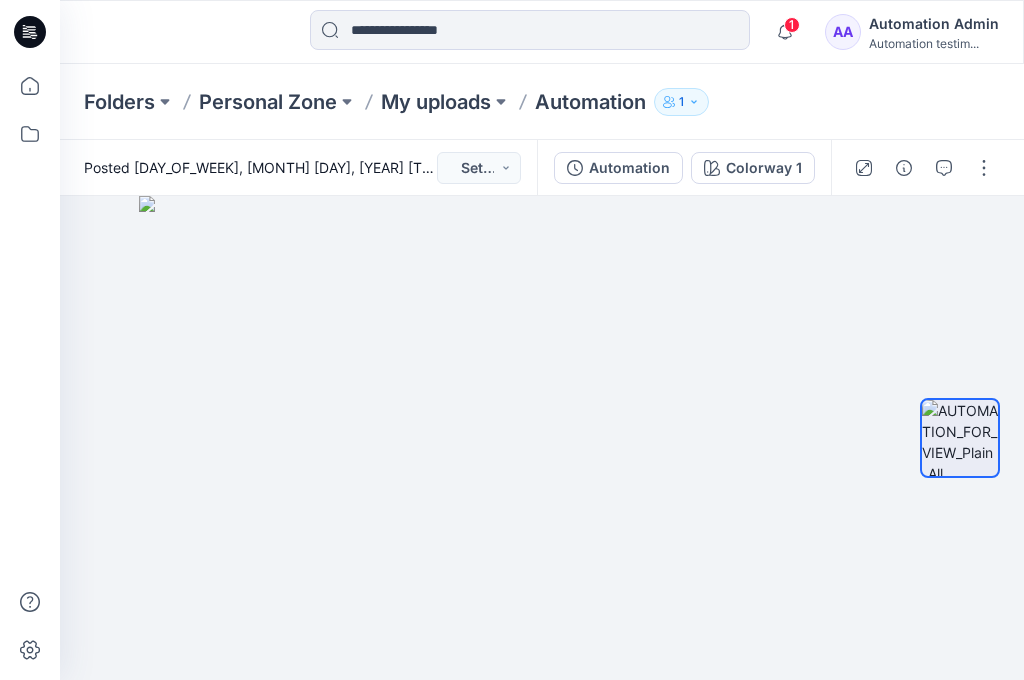 click on "Automation testim..." at bounding box center [934, 43] 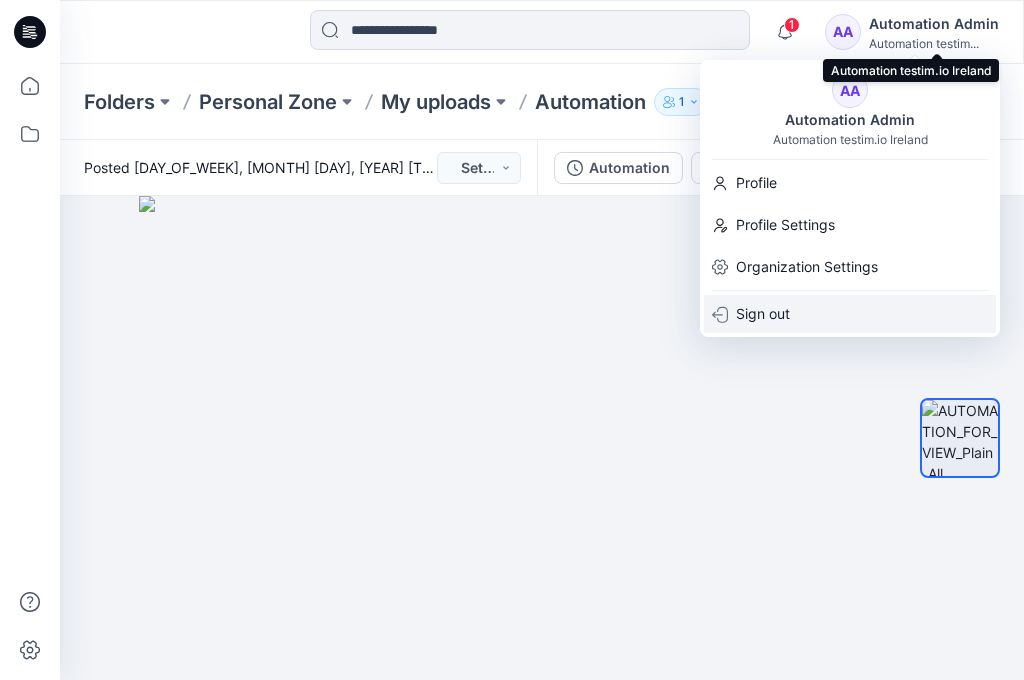 click on "Sign out" at bounding box center [763, 314] 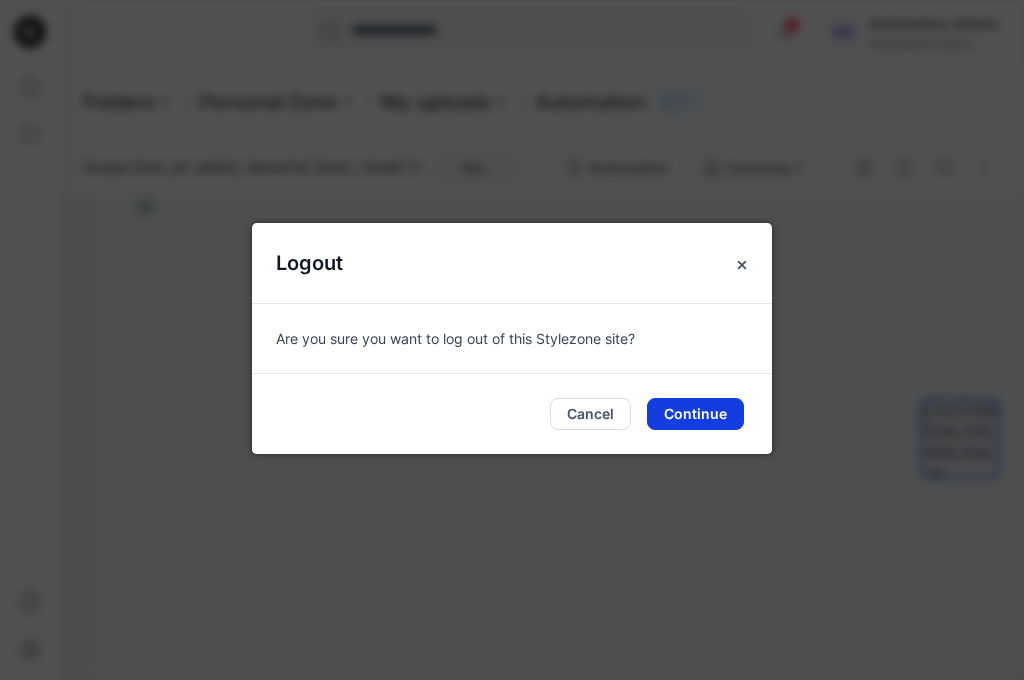 click on "Continue" at bounding box center (695, 414) 